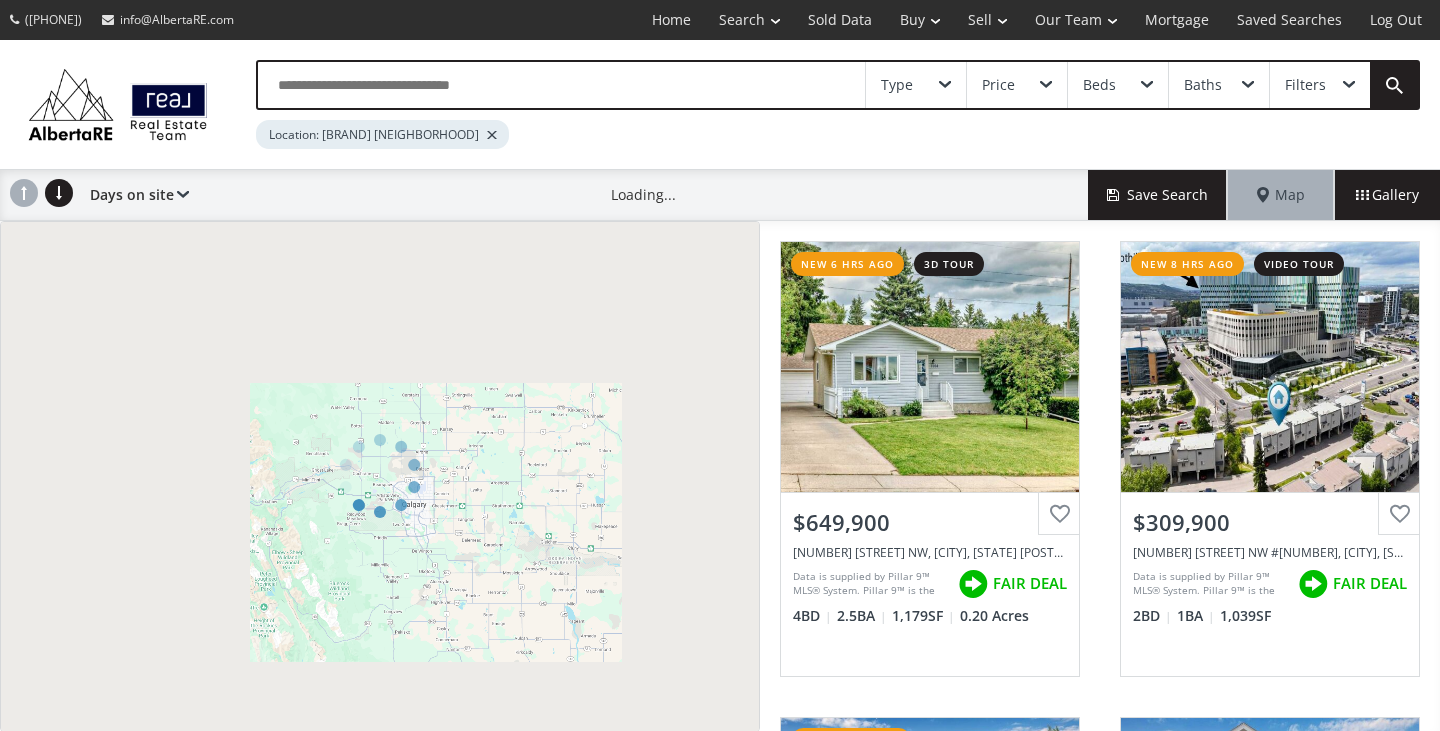scroll, scrollTop: 0, scrollLeft: 0, axis: both 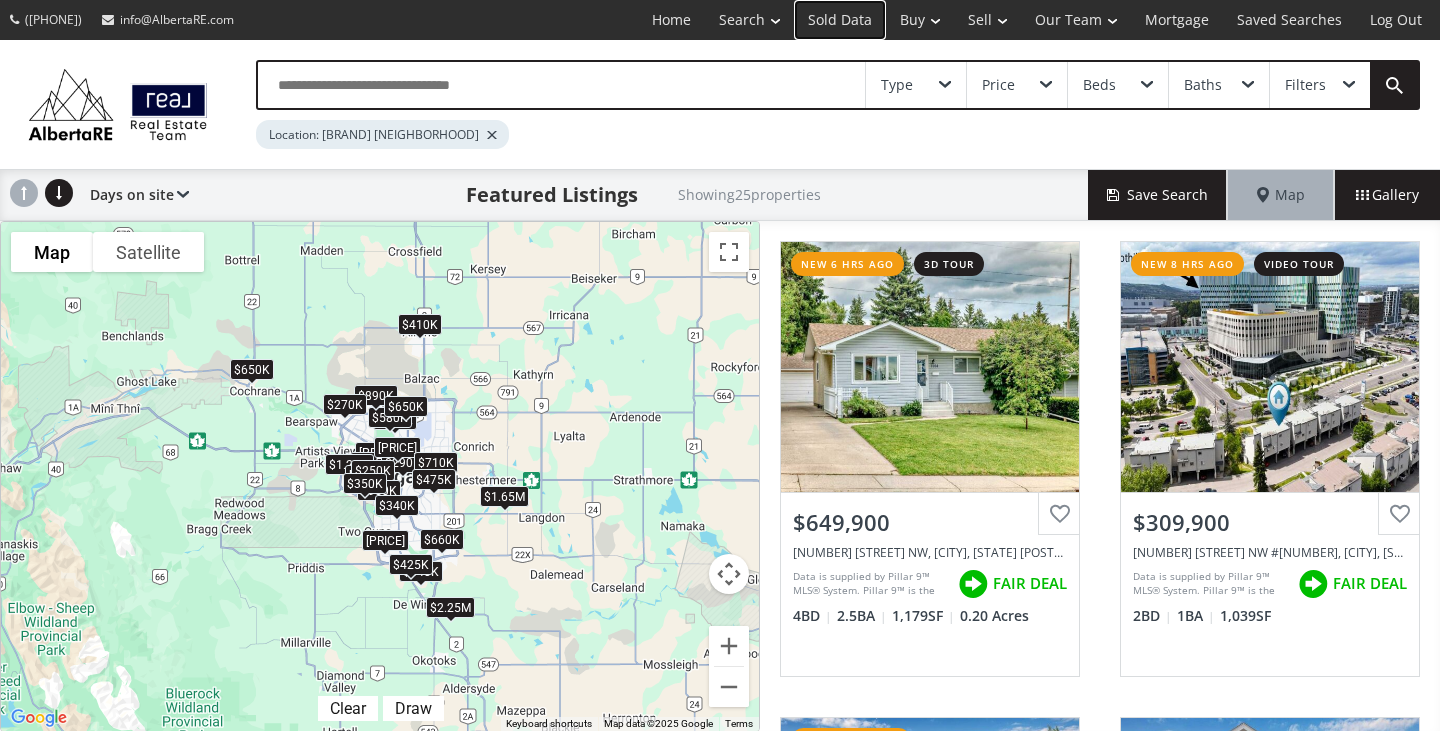 click on "Sold Data" at bounding box center [840, 20] 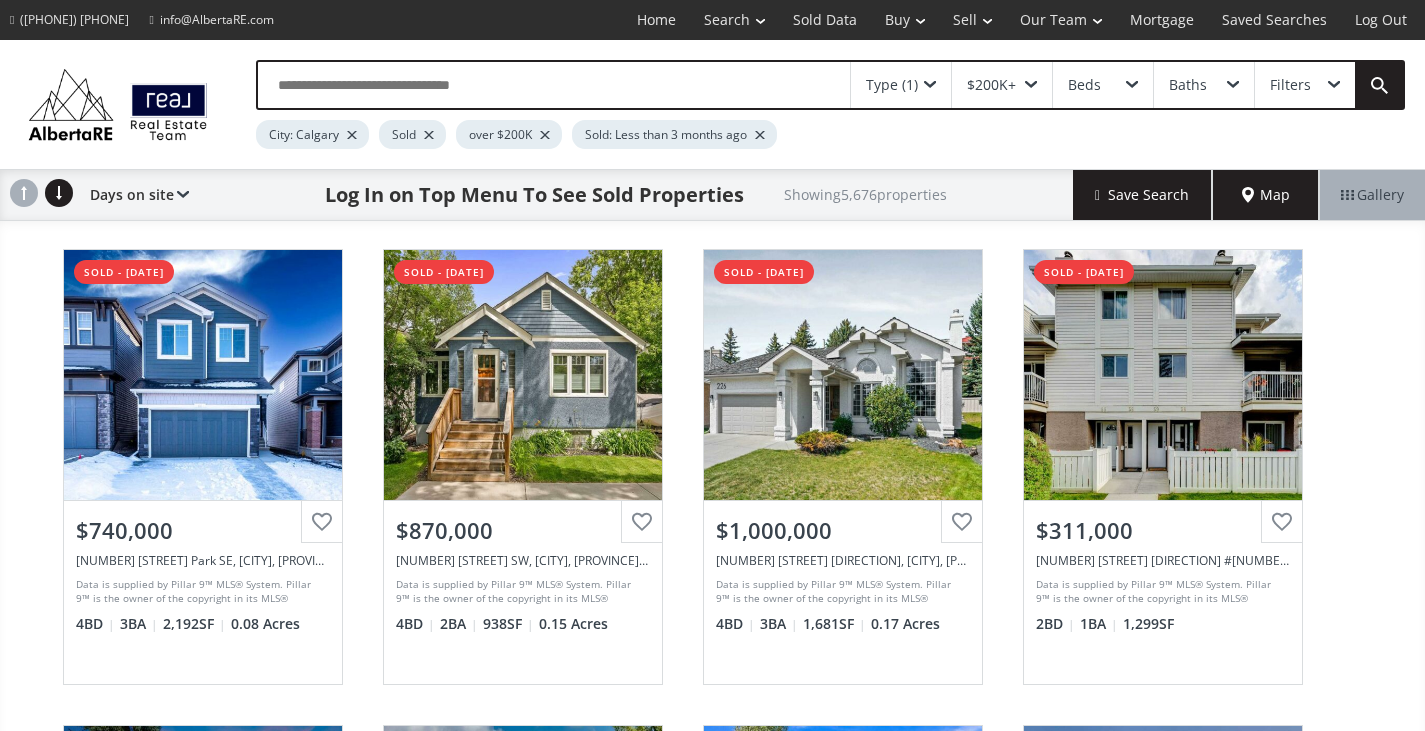 scroll, scrollTop: 0, scrollLeft: 0, axis: both 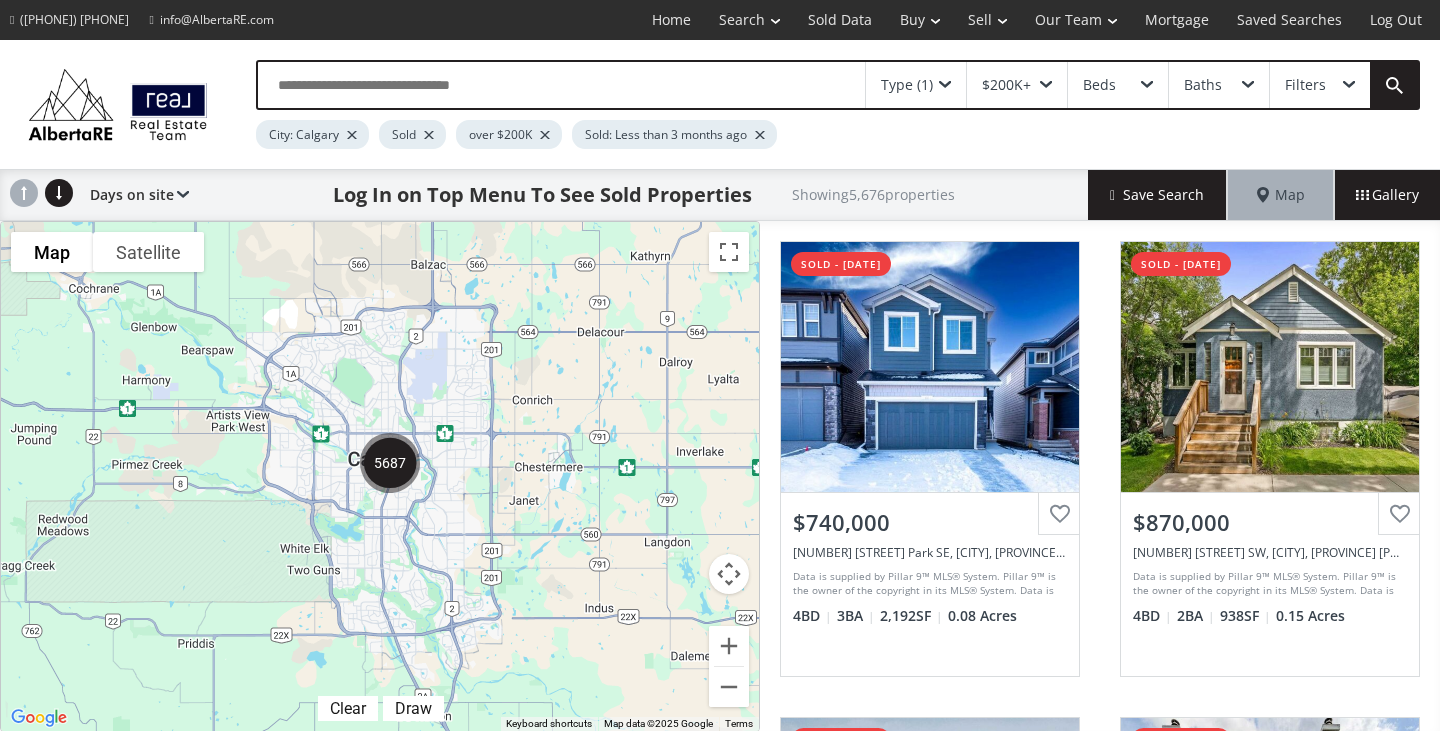 click at bounding box center (390, 463) 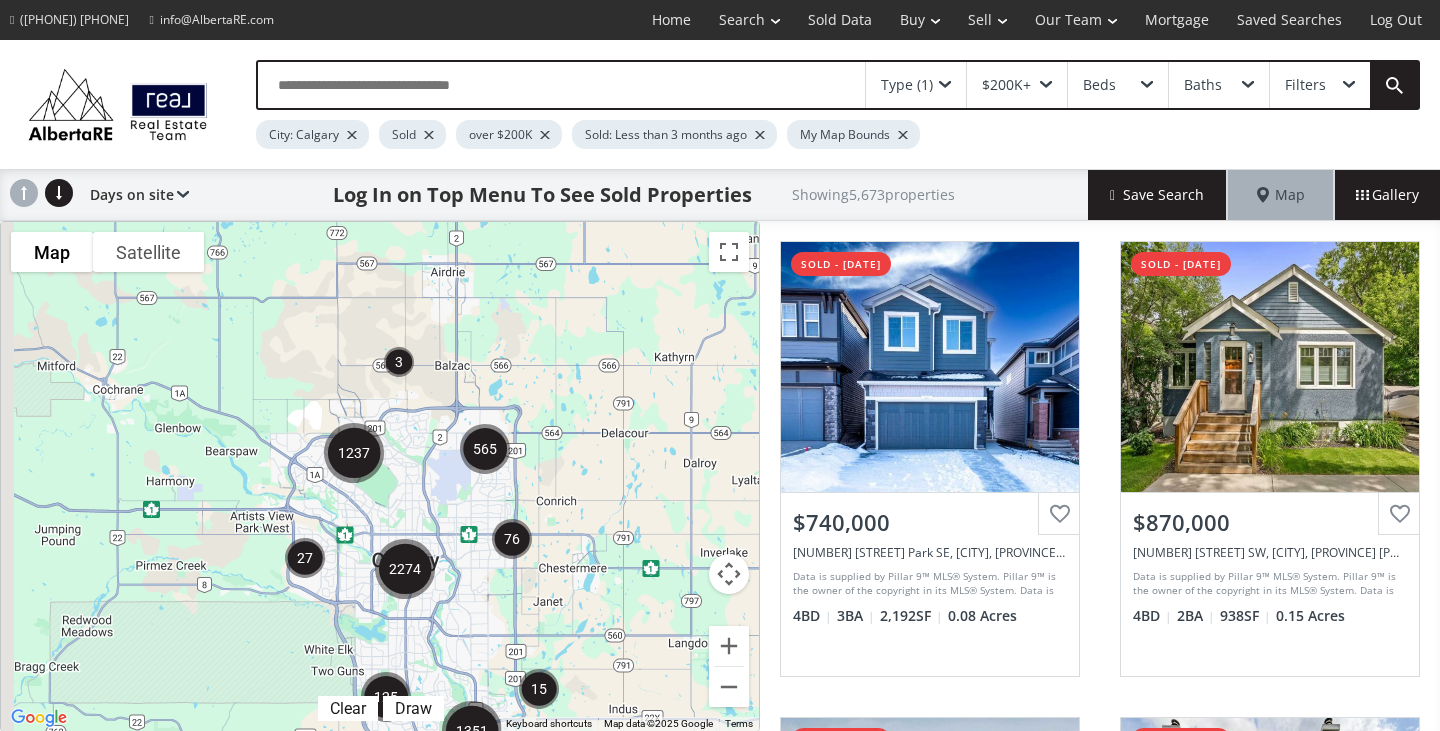 drag, startPoint x: 312, startPoint y: 482, endPoint x: 331, endPoint y: 565, distance: 85.146935 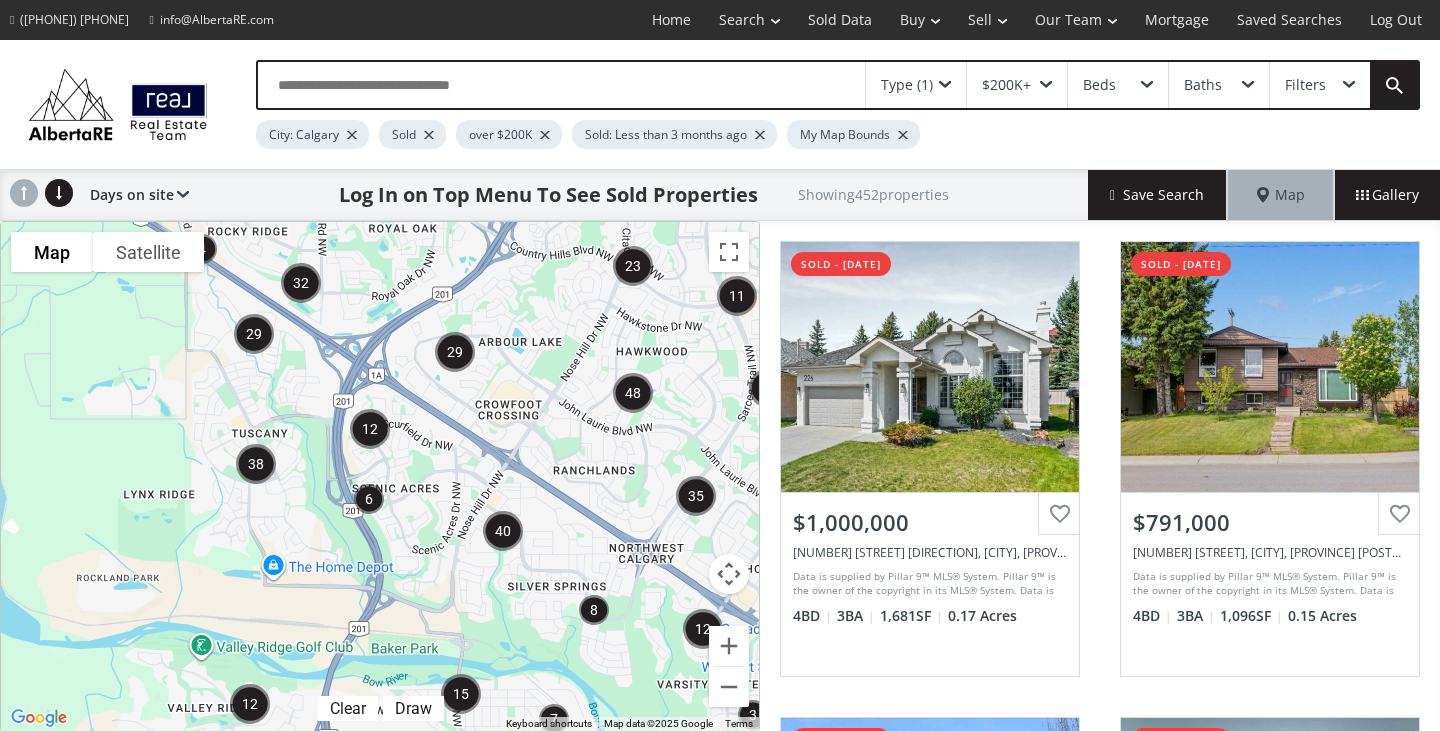 drag, startPoint x: 105, startPoint y: 459, endPoint x: 317, endPoint y: 492, distance: 214.55302 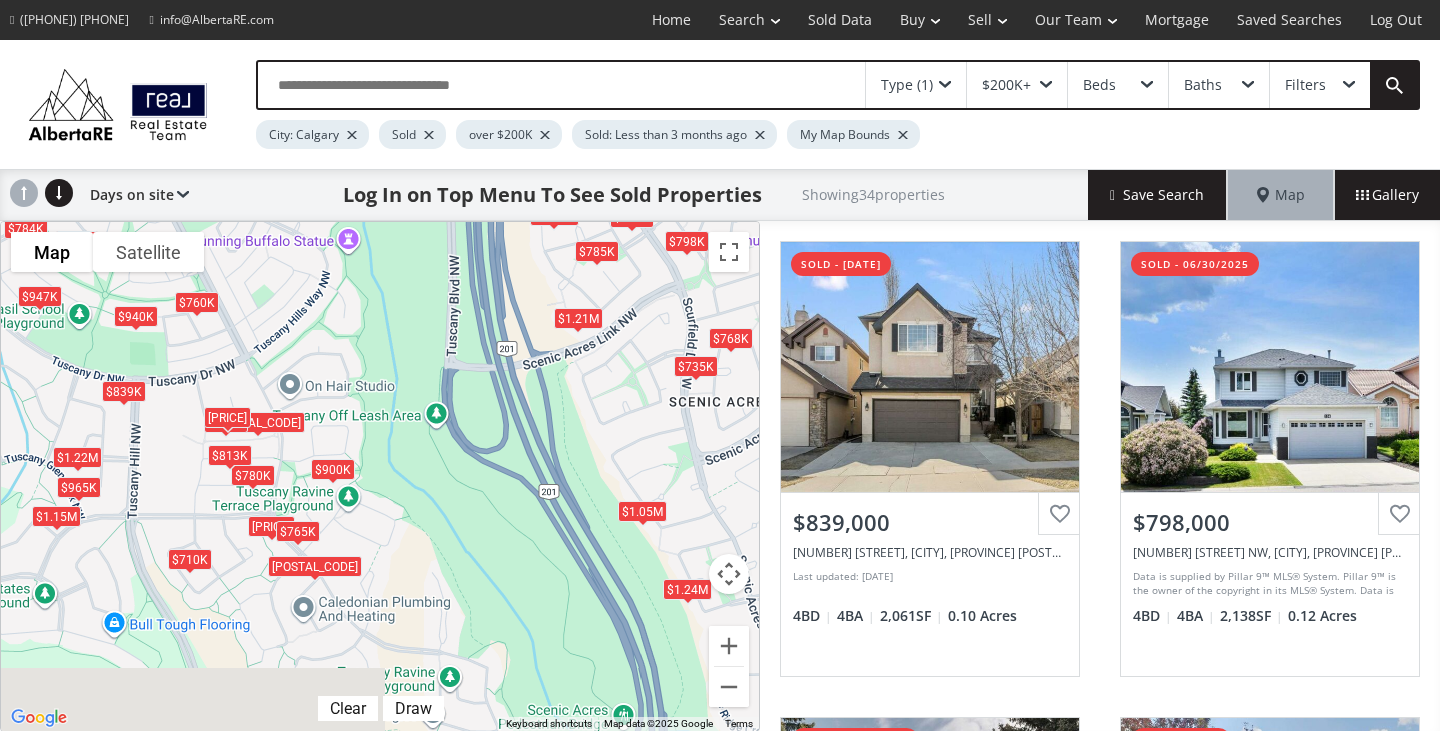 drag, startPoint x: 383, startPoint y: 587, endPoint x: 374, endPoint y: 492, distance: 95.42536 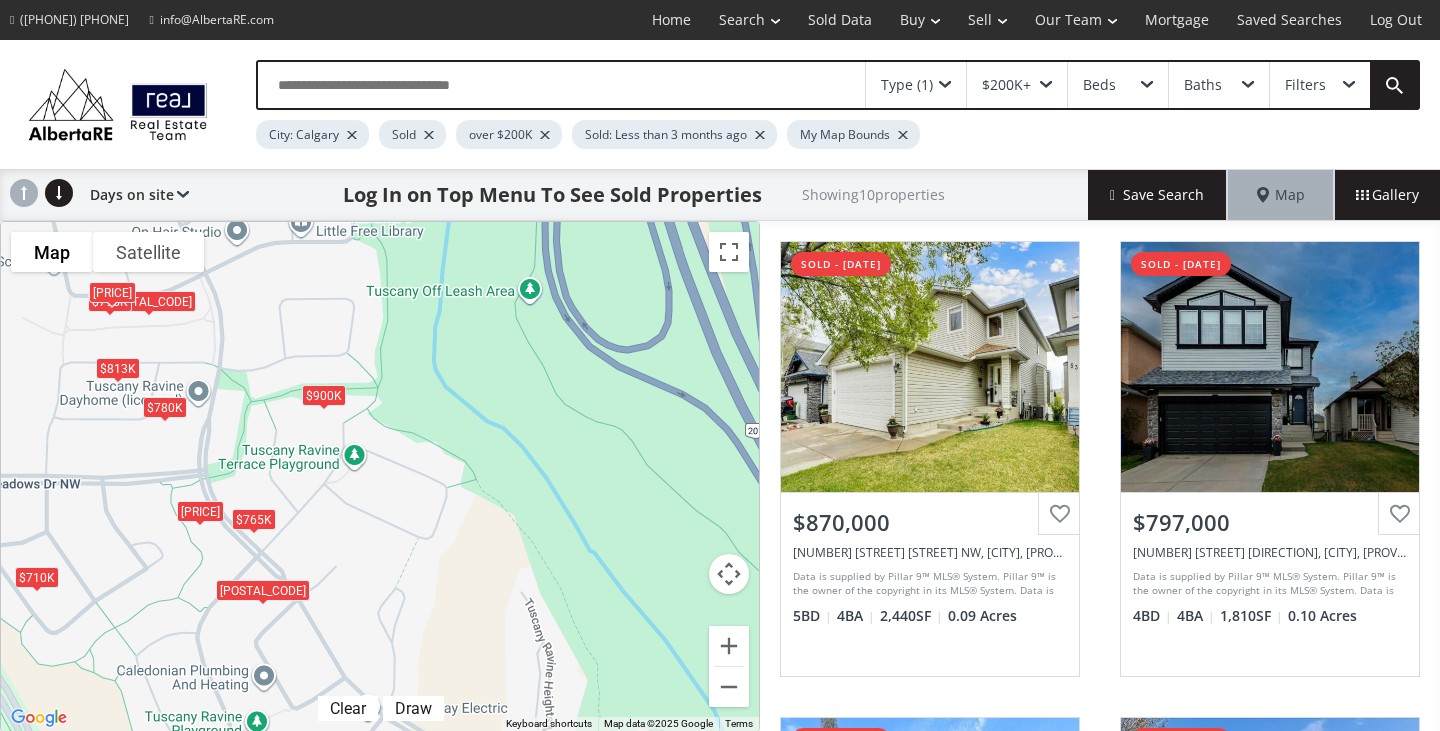drag, startPoint x: 265, startPoint y: 574, endPoint x: 298, endPoint y: 517, distance: 65.863495 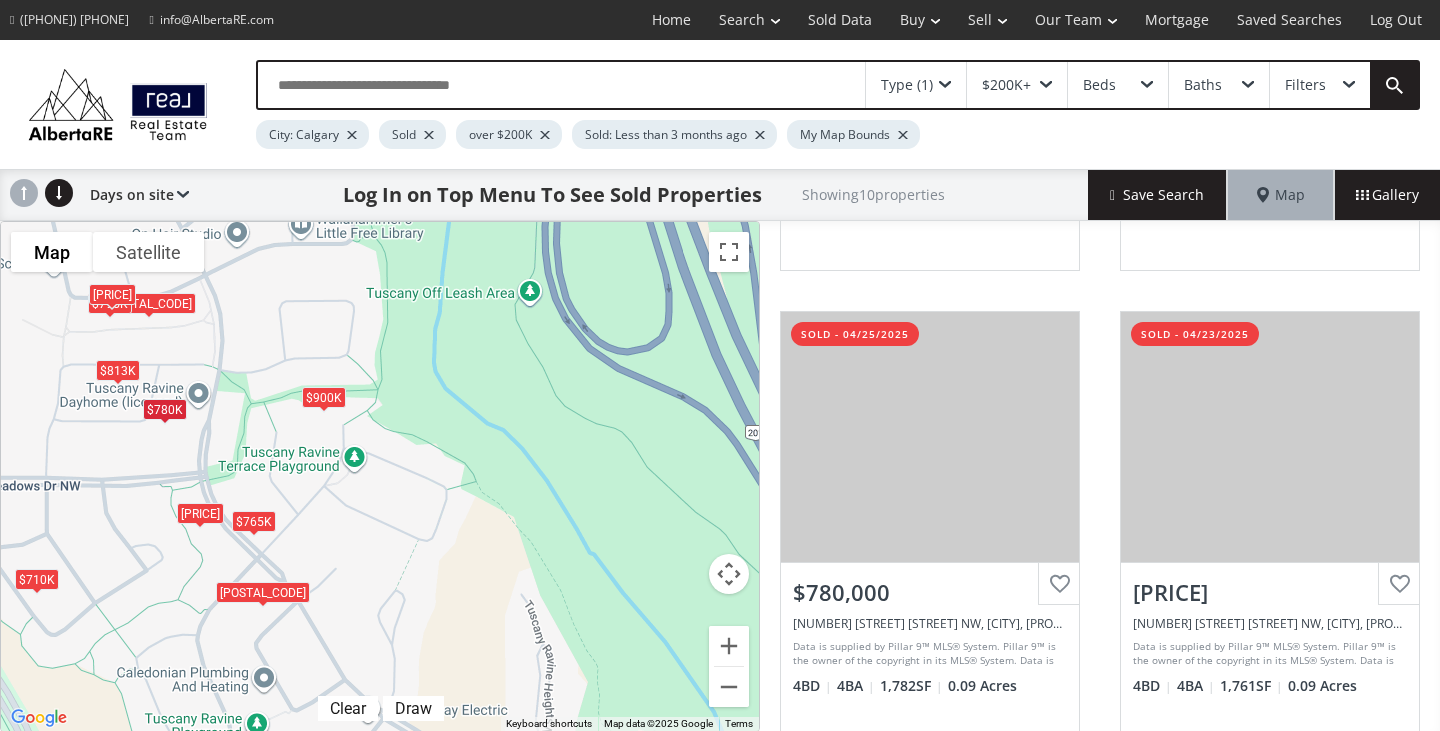 scroll, scrollTop: 1416, scrollLeft: 0, axis: vertical 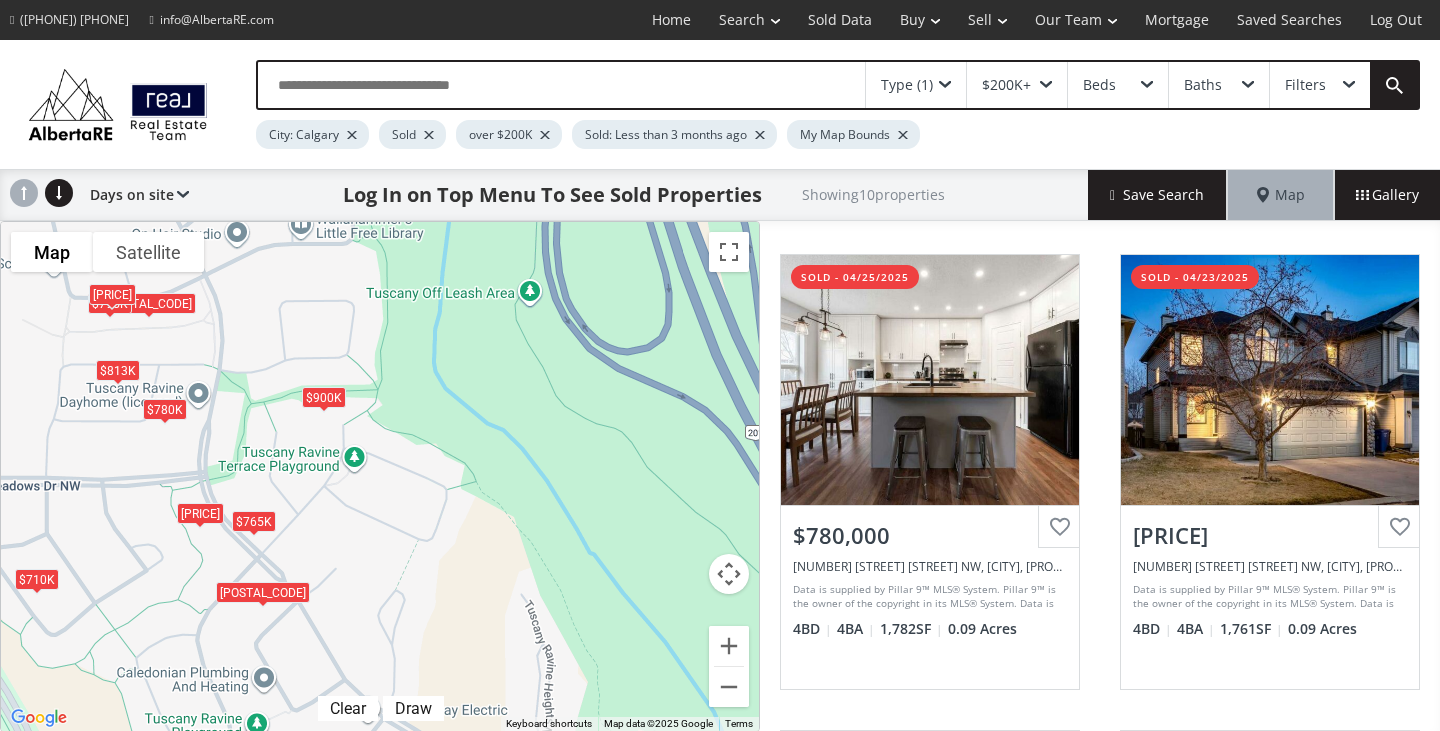 click on "Showing [NUMBER] properties" at bounding box center (873, 194) 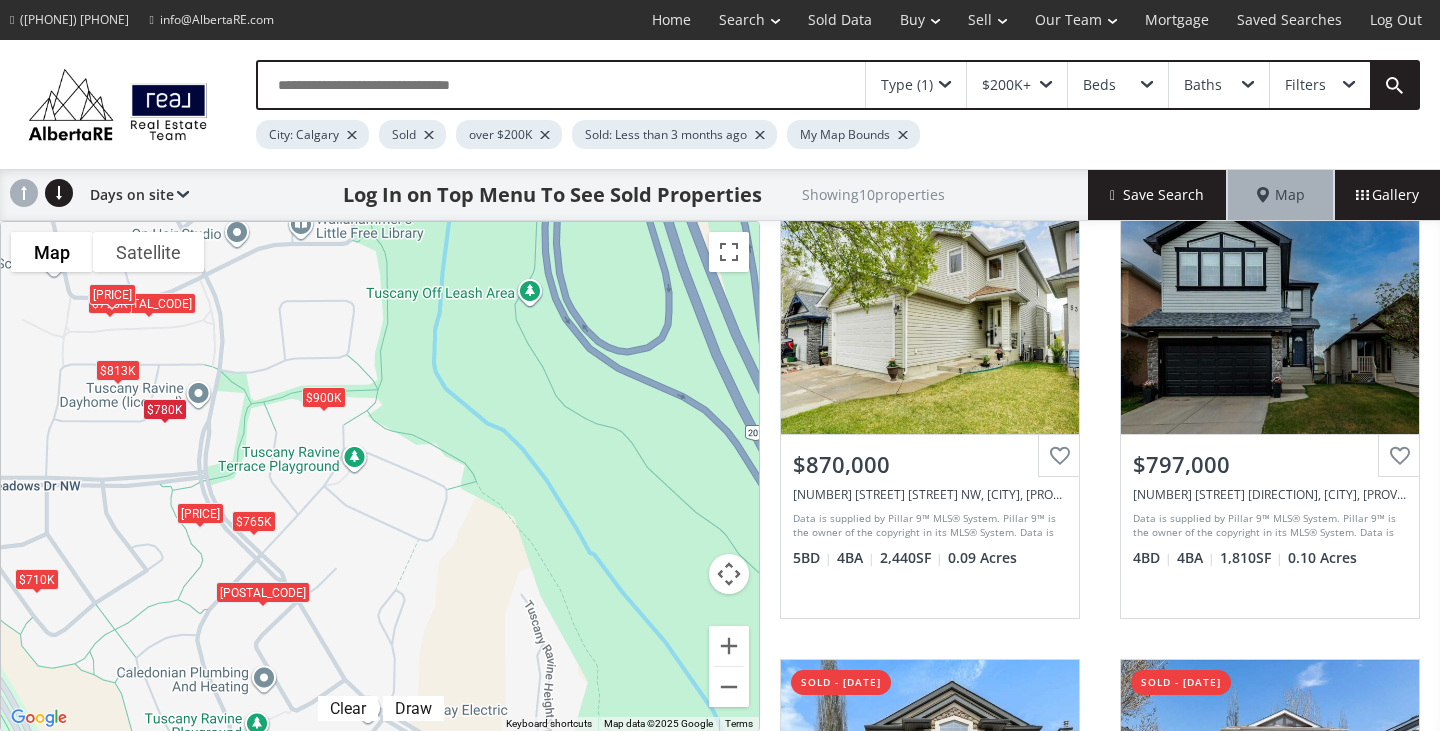scroll, scrollTop: 0, scrollLeft: 0, axis: both 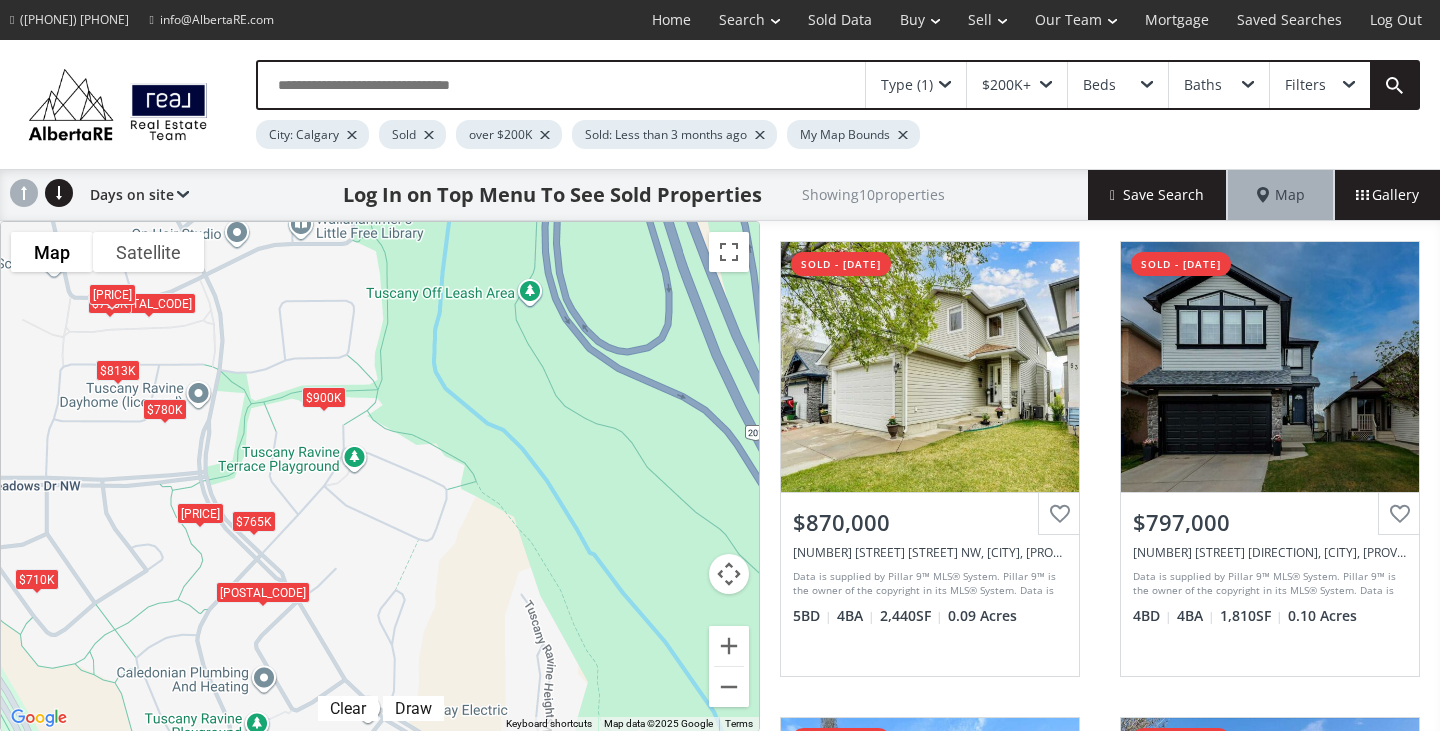 click at bounding box center [561, 85] 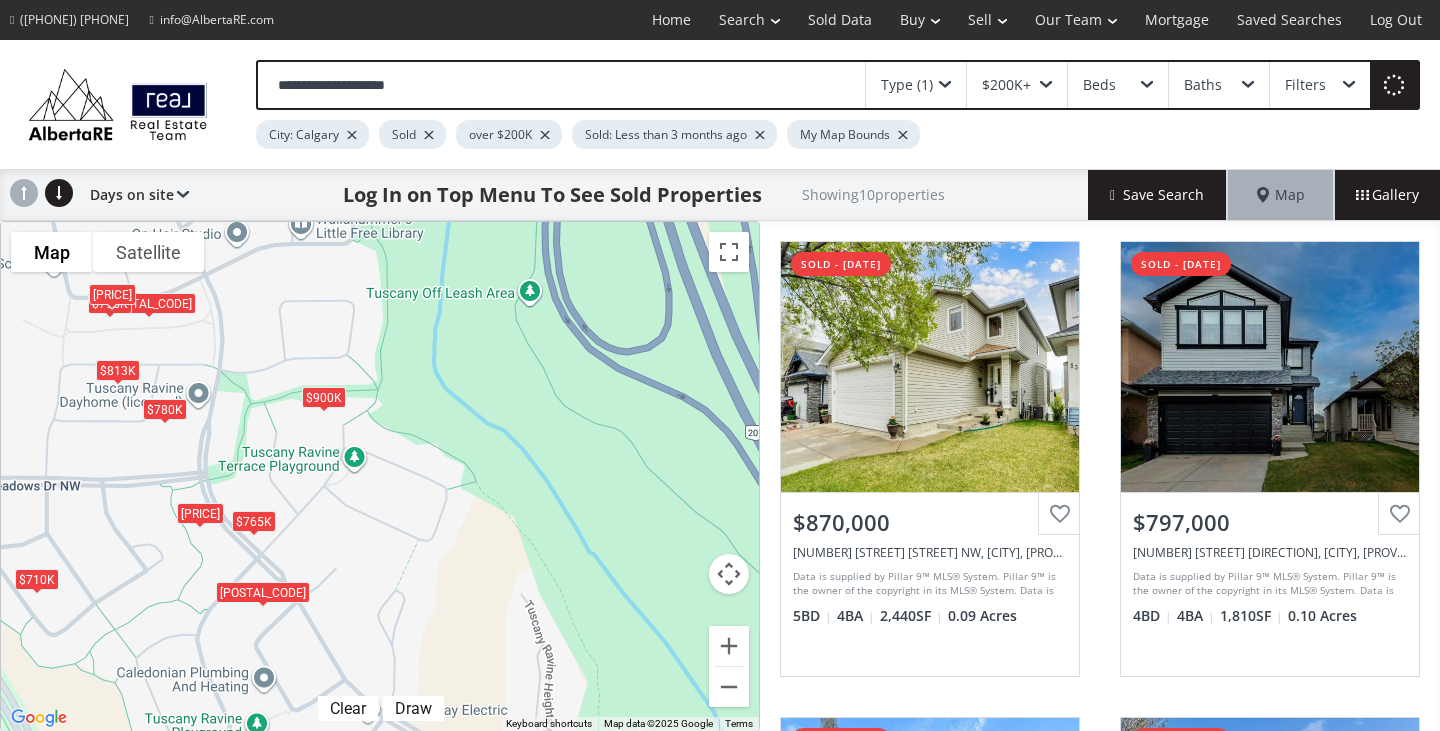 type on "**********" 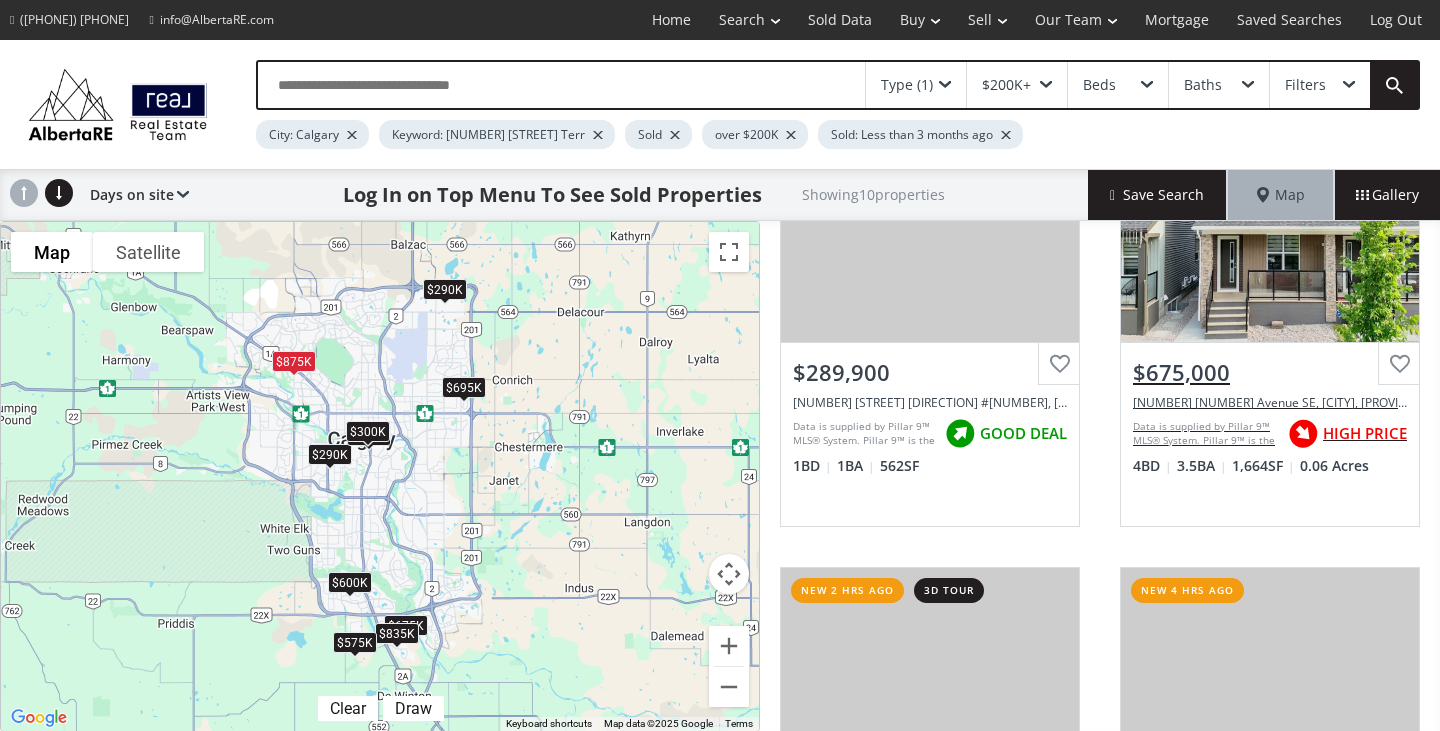 scroll, scrollTop: 0, scrollLeft: 0, axis: both 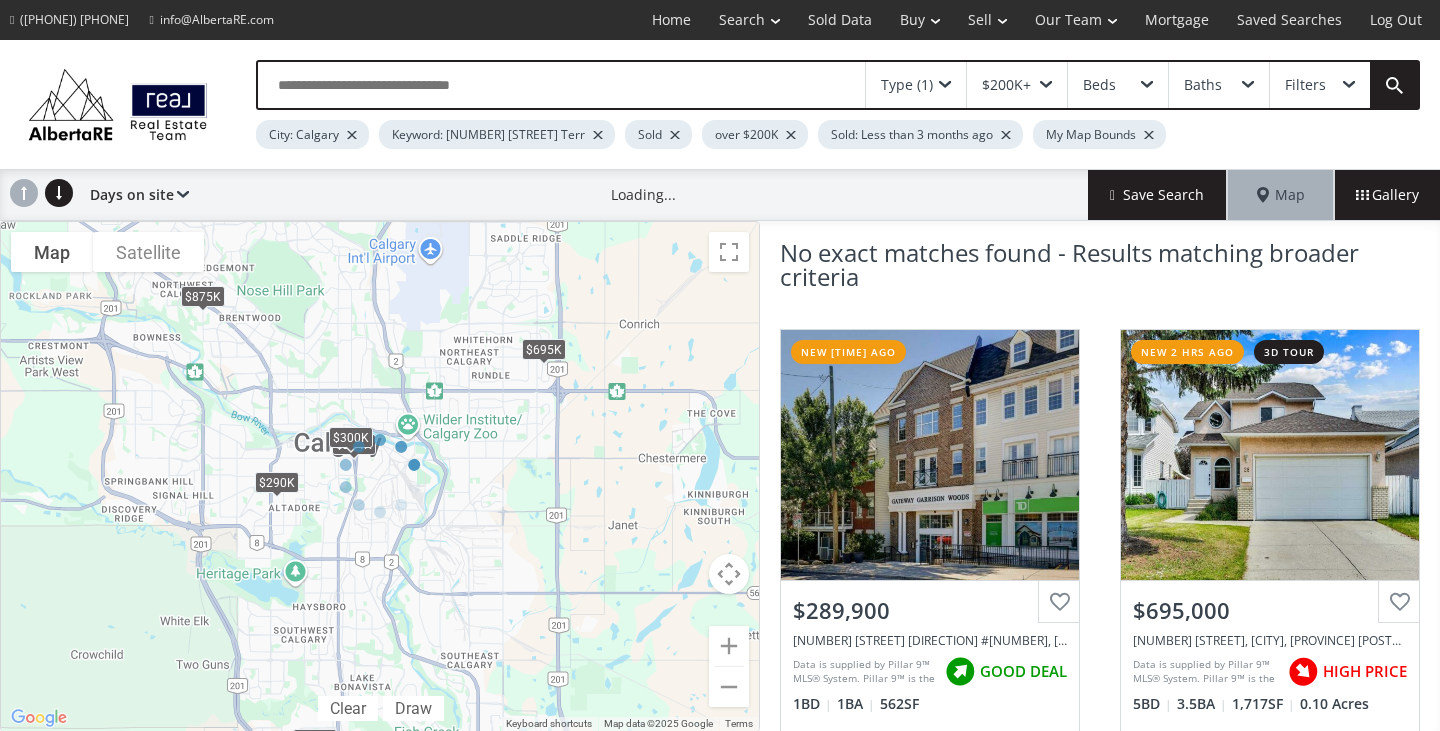 drag, startPoint x: 308, startPoint y: 402, endPoint x: 539, endPoint y: 537, distance: 267.5556 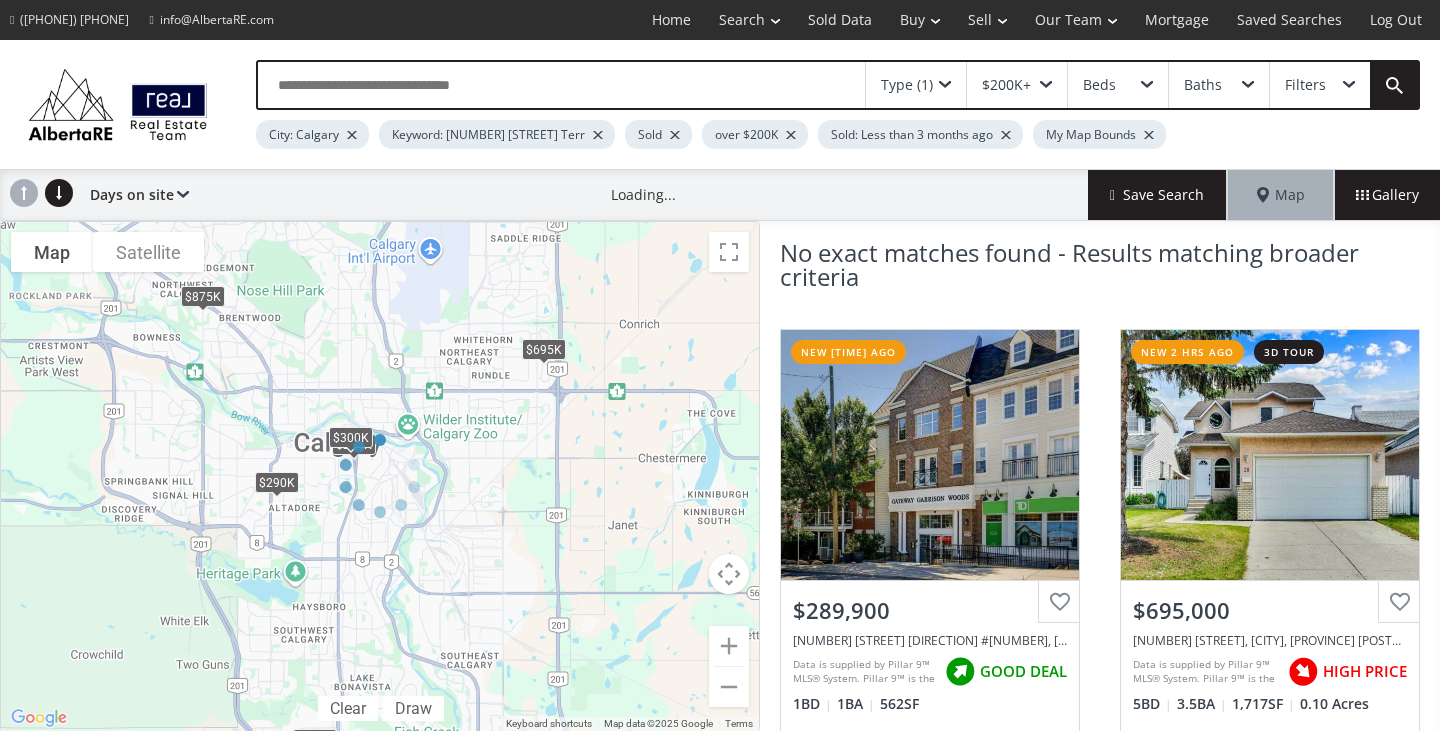 click at bounding box center [380, 476] 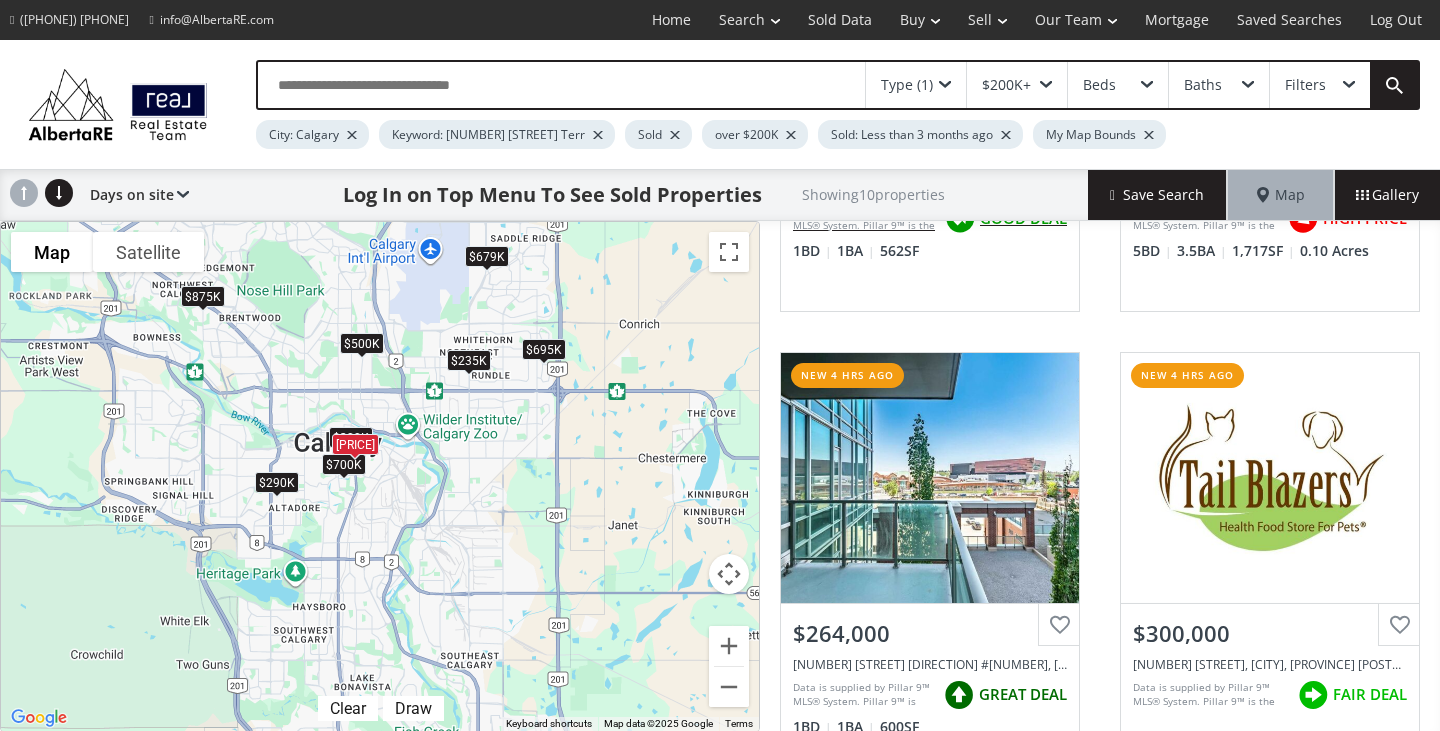 scroll, scrollTop: 0, scrollLeft: 0, axis: both 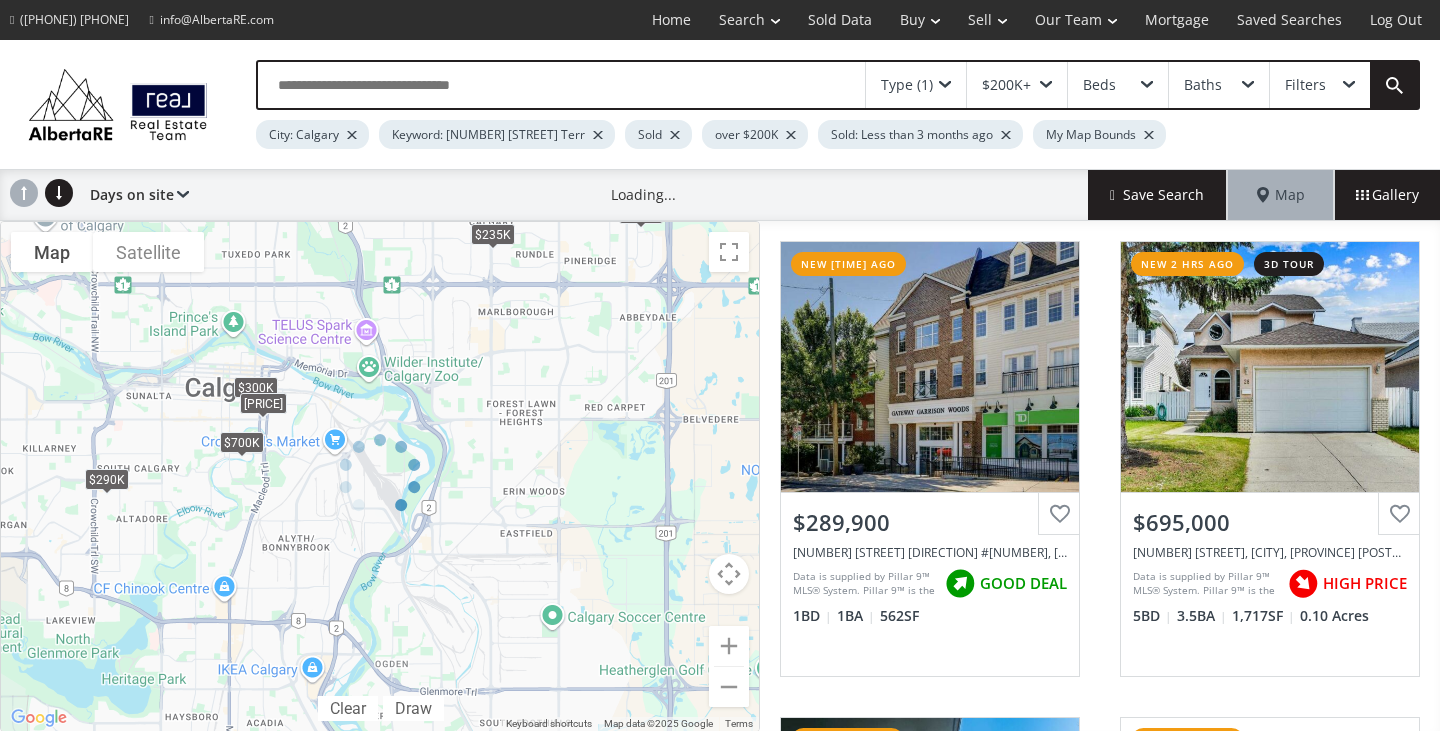drag, startPoint x: 197, startPoint y: 419, endPoint x: 422, endPoint y: 630, distance: 308.45746 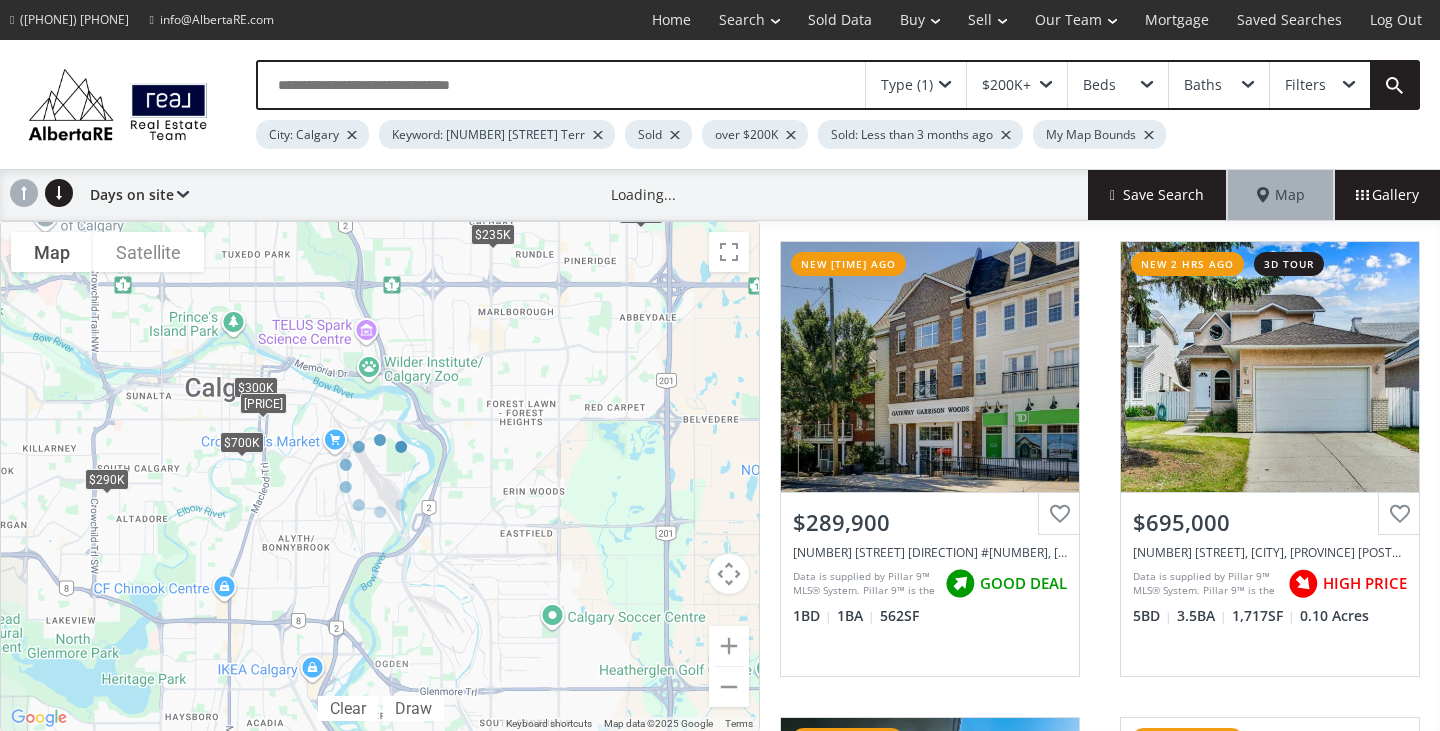 click at bounding box center [380, 476] 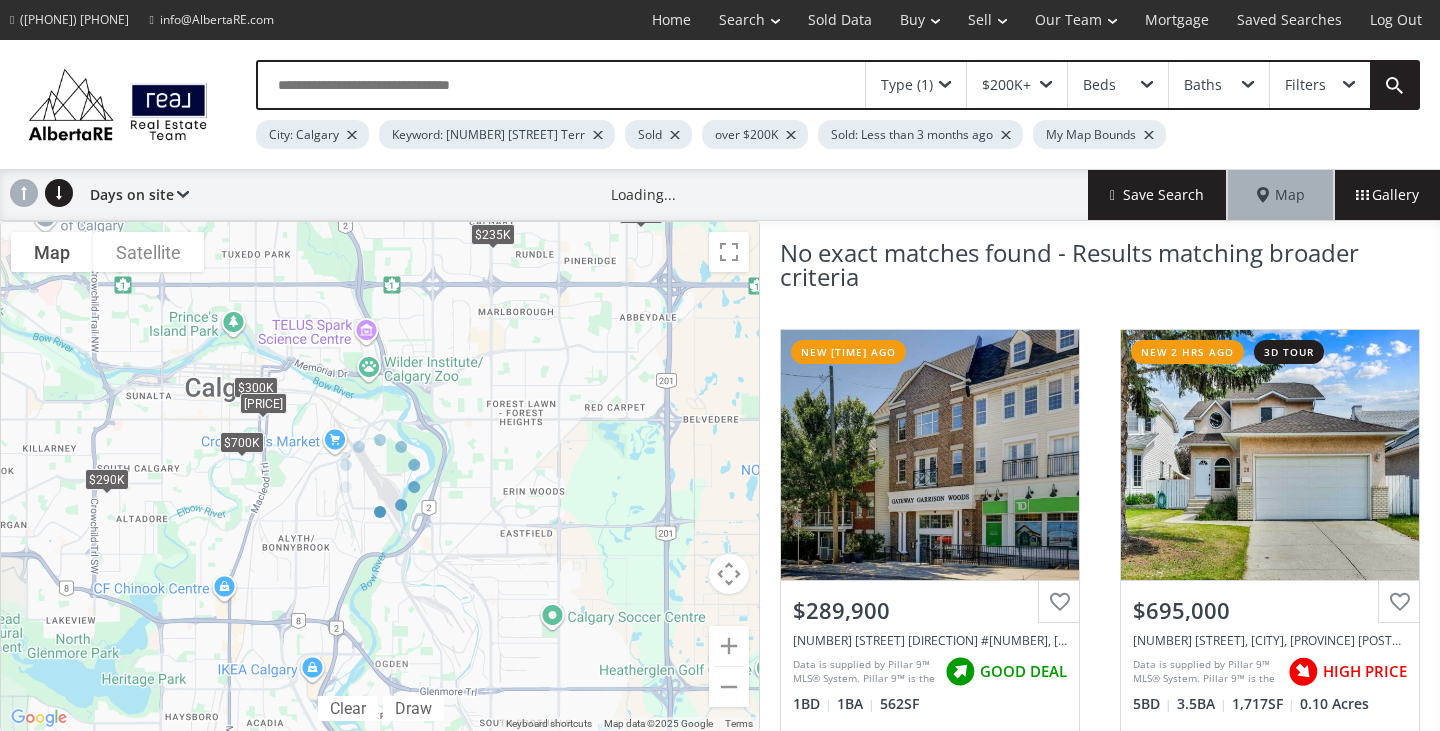 drag, startPoint x: 157, startPoint y: 373, endPoint x: 300, endPoint y: 621, distance: 286.27435 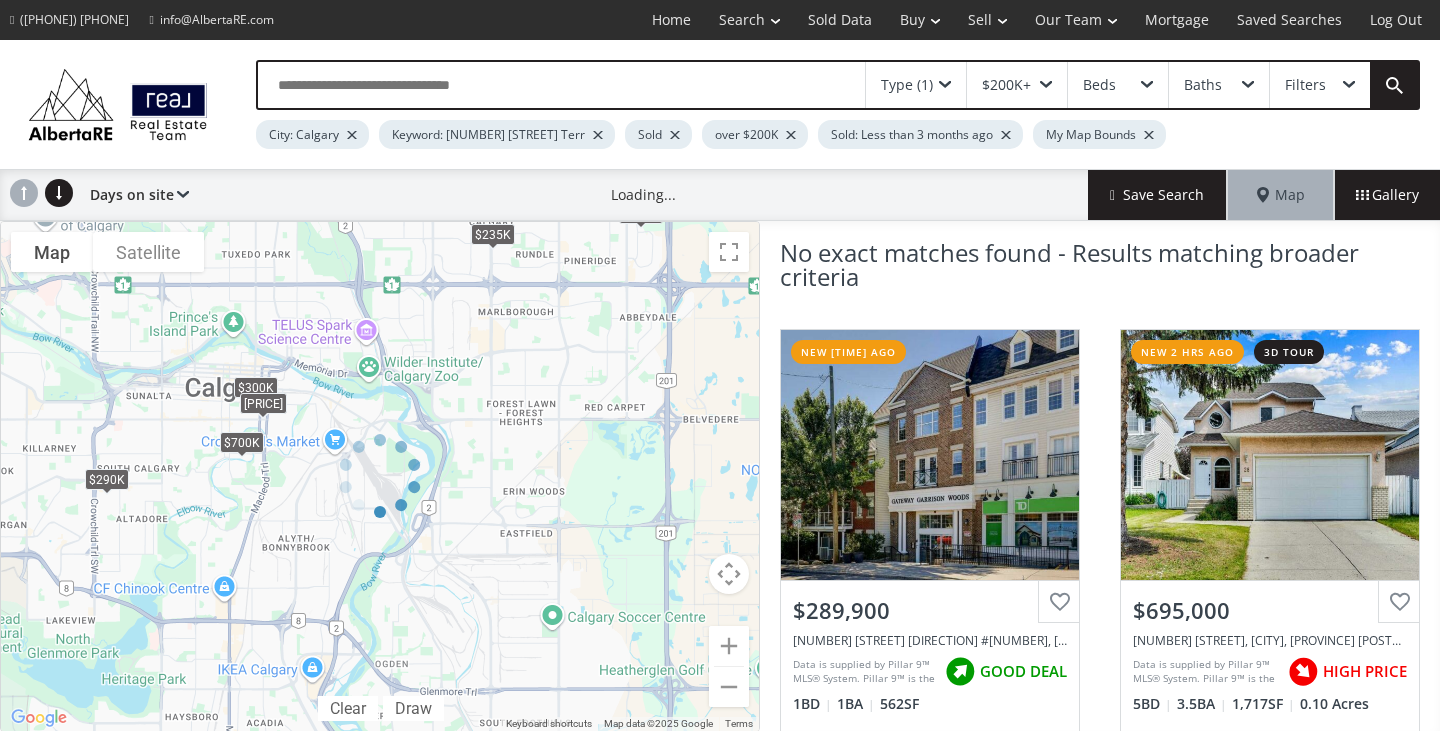 click at bounding box center (380, 476) 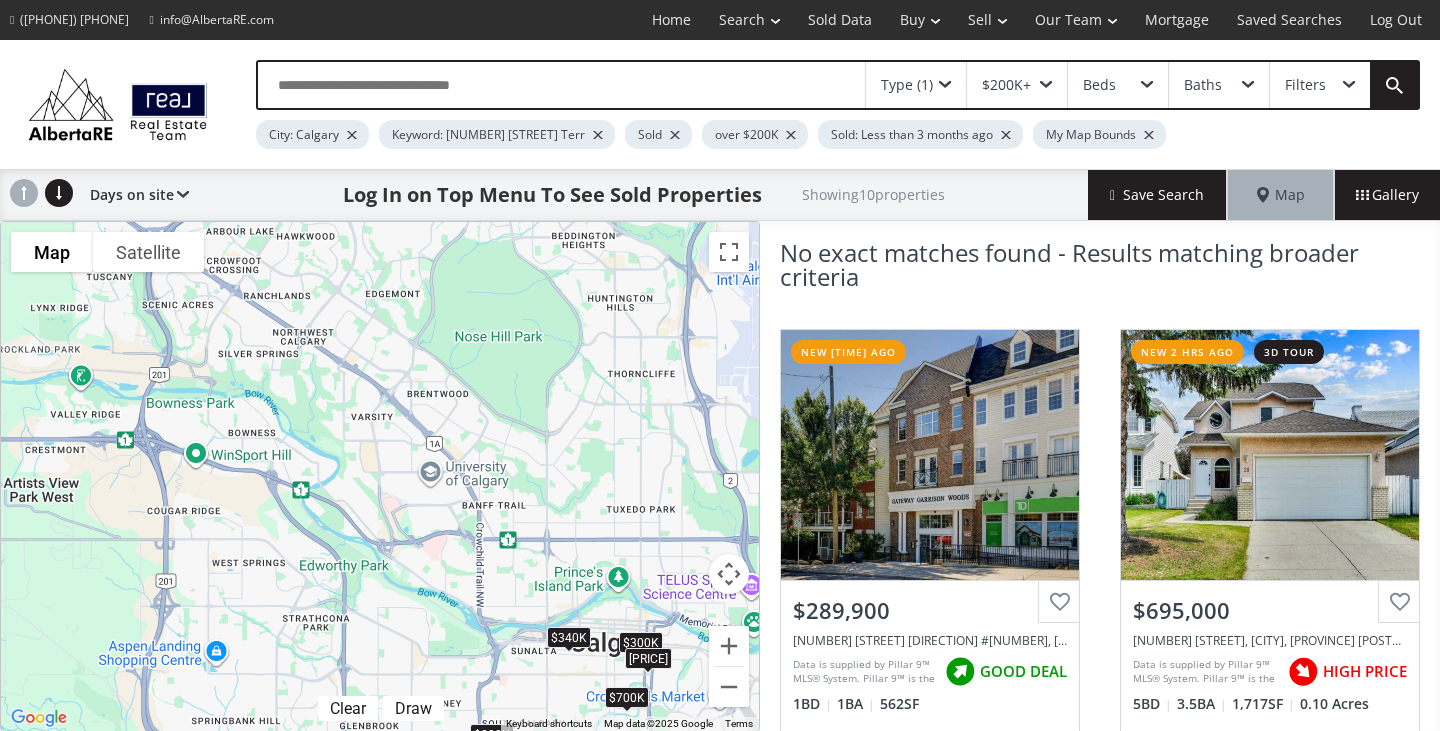 drag, startPoint x: 174, startPoint y: 426, endPoint x: 564, endPoint y: 688, distance: 469.834 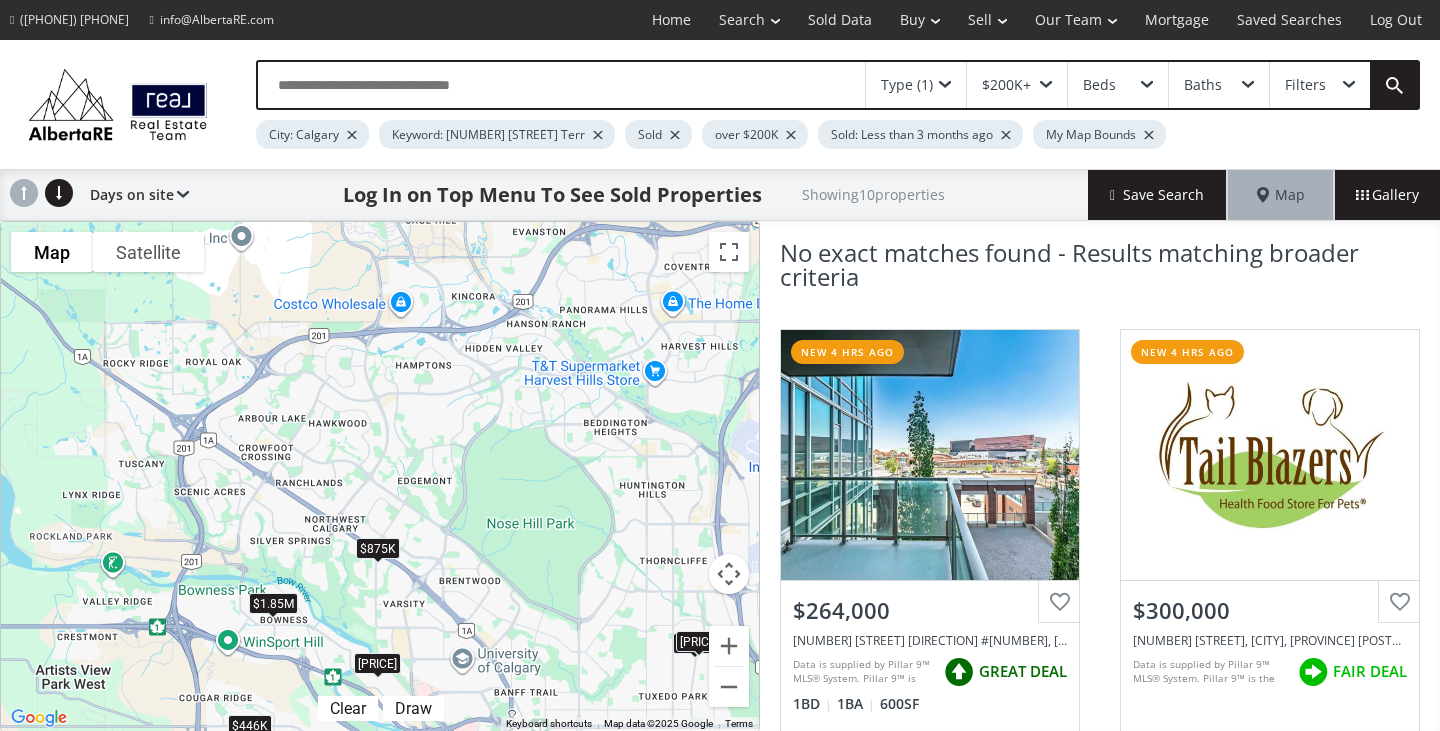 drag, startPoint x: 274, startPoint y: 531, endPoint x: 294, endPoint y: 632, distance: 102.96116 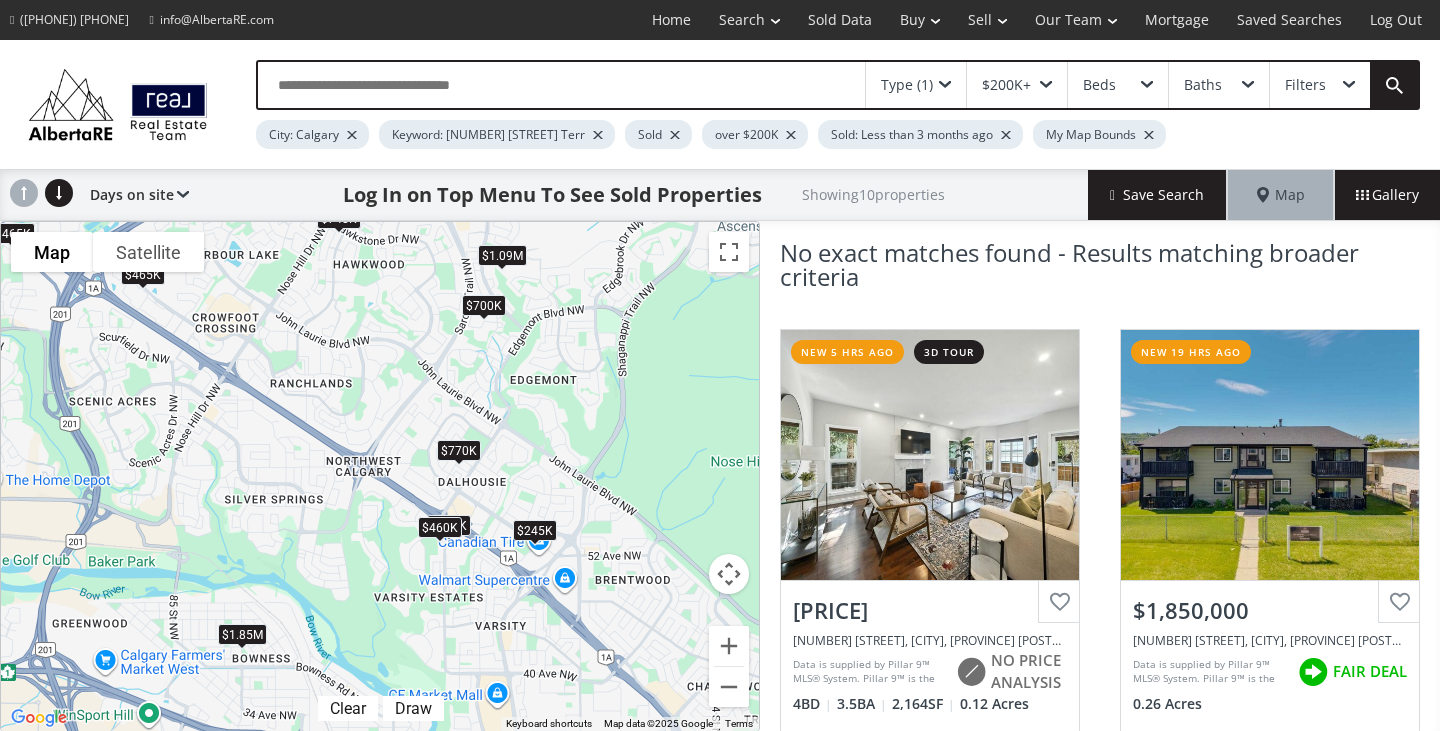 click on "$1.85M" at bounding box center (242, 635) 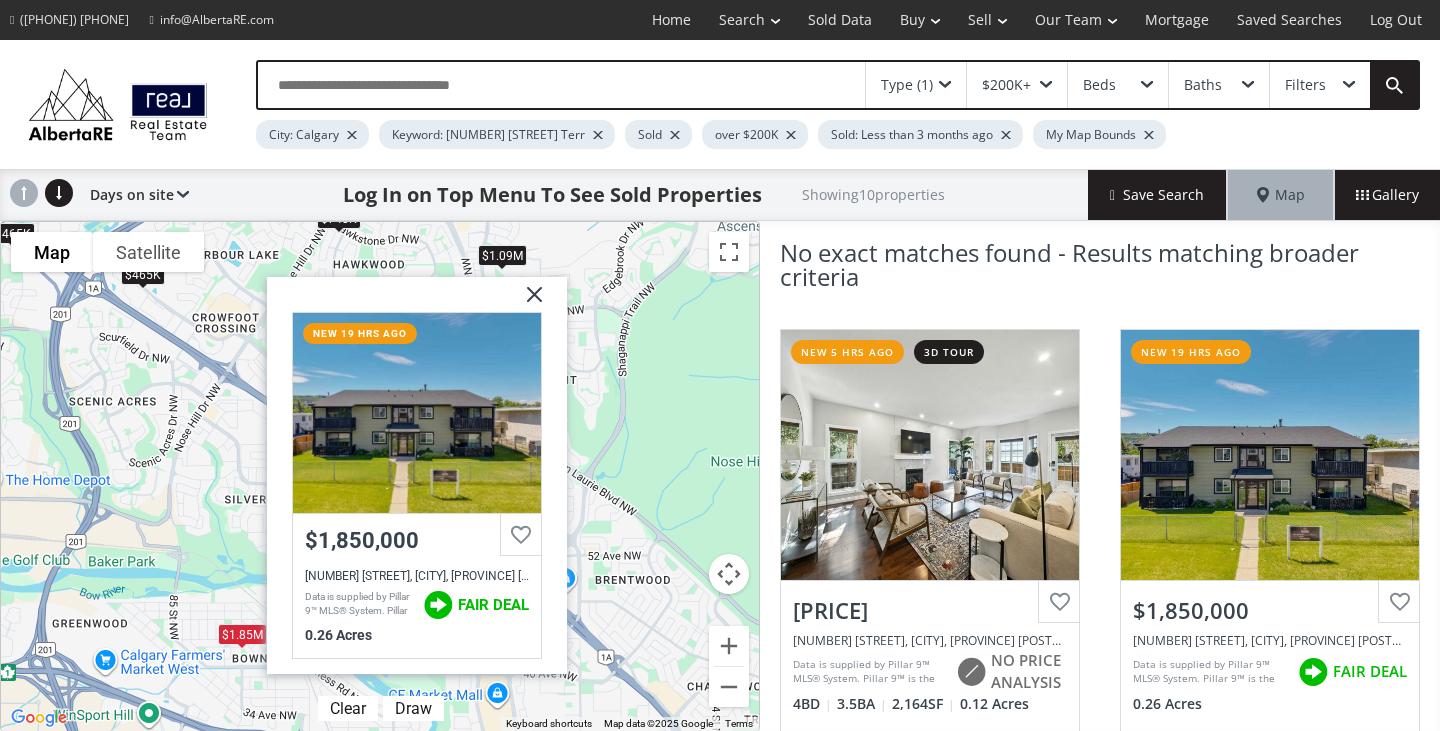 click at bounding box center [527, 303] 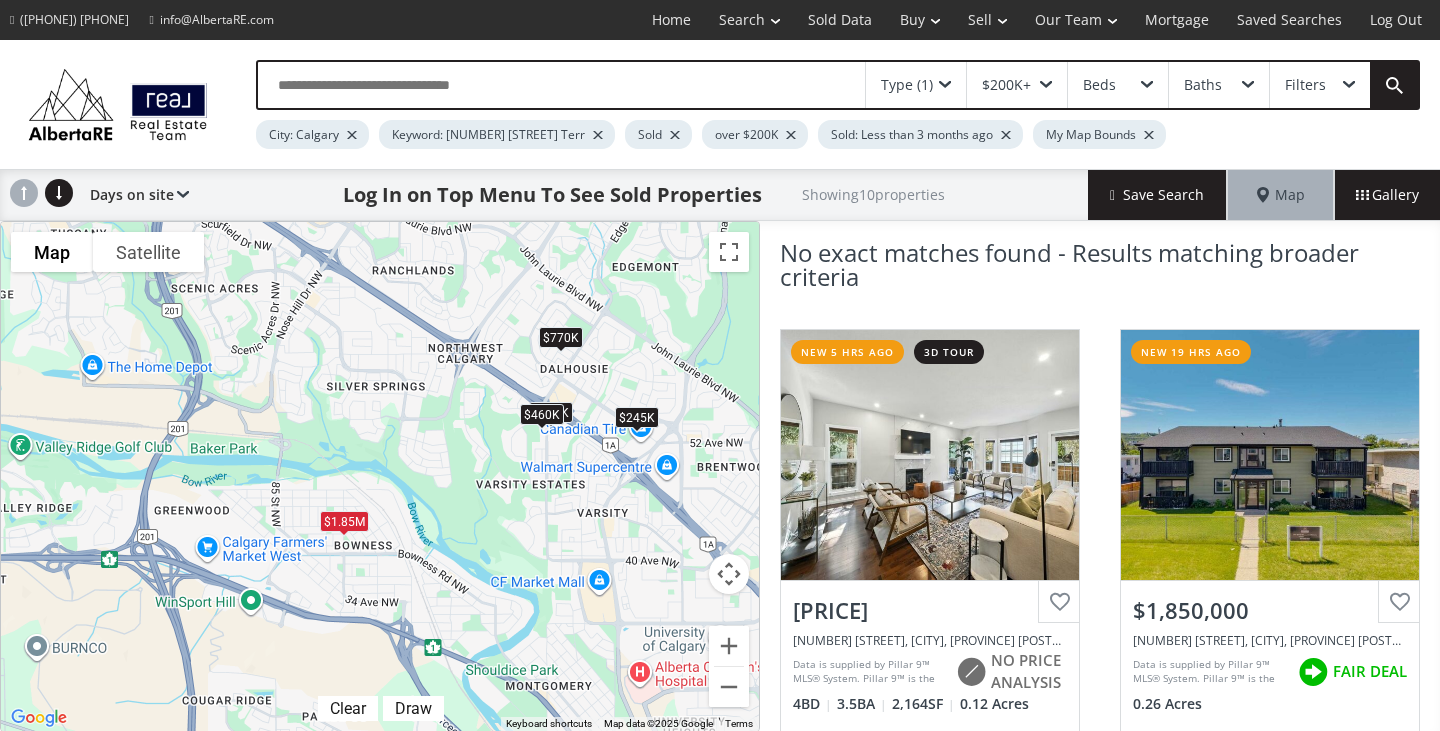 drag, startPoint x: 373, startPoint y: 479, endPoint x: 475, endPoint y: 372, distance: 147.8276 